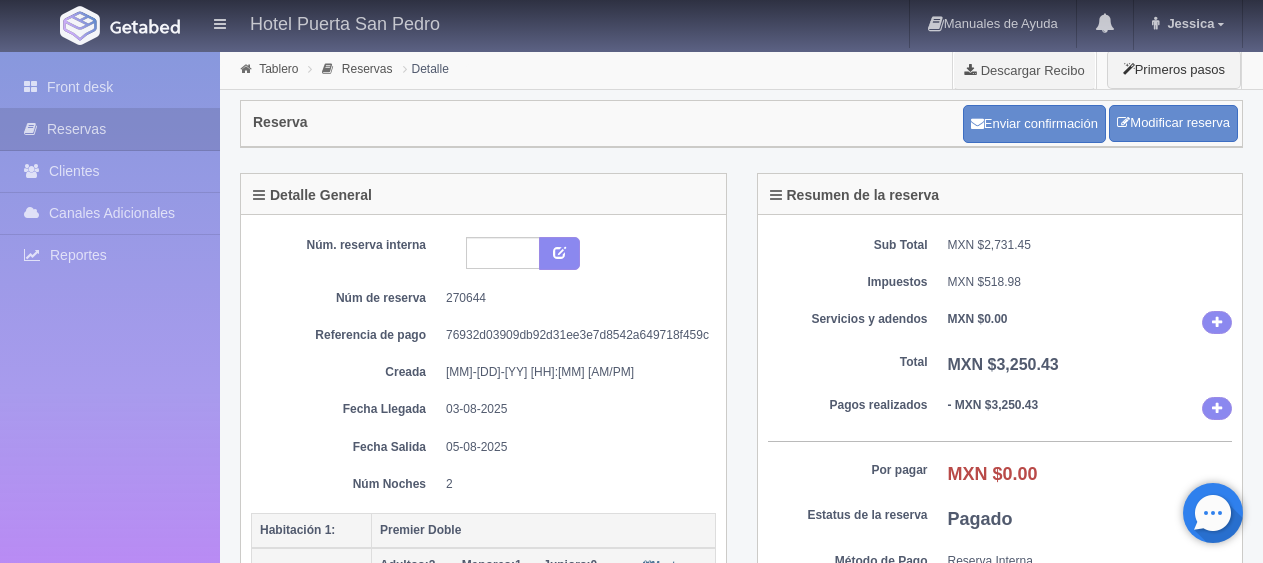scroll, scrollTop: 0, scrollLeft: 0, axis: both 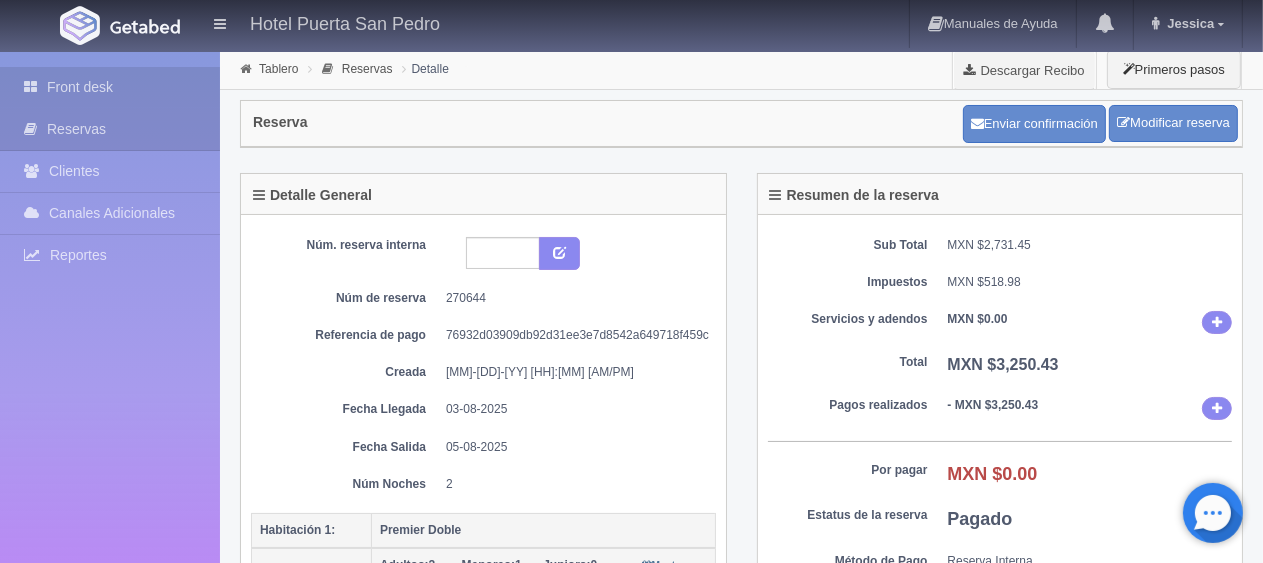 click on "Front desk" at bounding box center [110, 87] 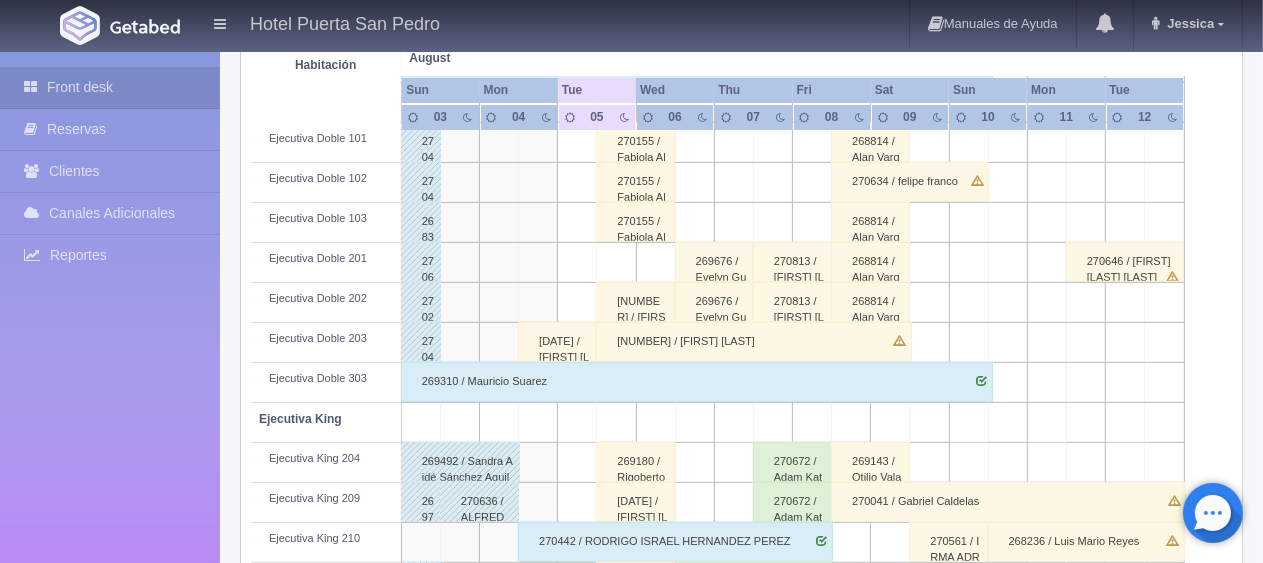 scroll, scrollTop: 700, scrollLeft: 0, axis: vertical 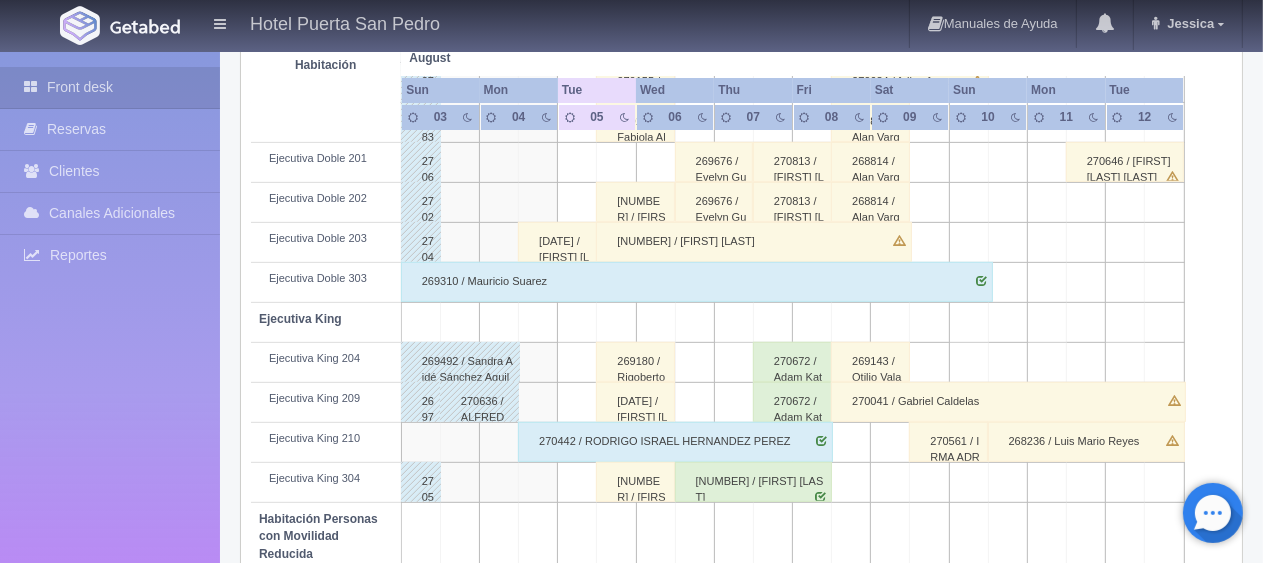 click on "270790 / [FIRST] [MIDDLE]  [LAST]" at bounding box center (635, 202) 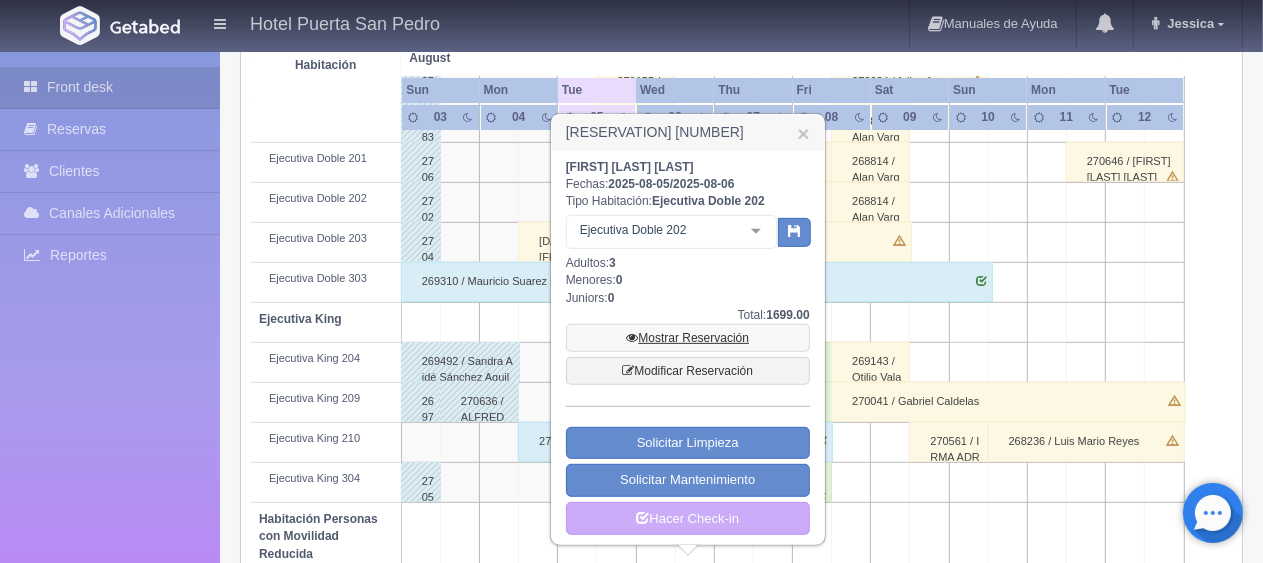 click on "Mostrar Reservación" at bounding box center (688, 338) 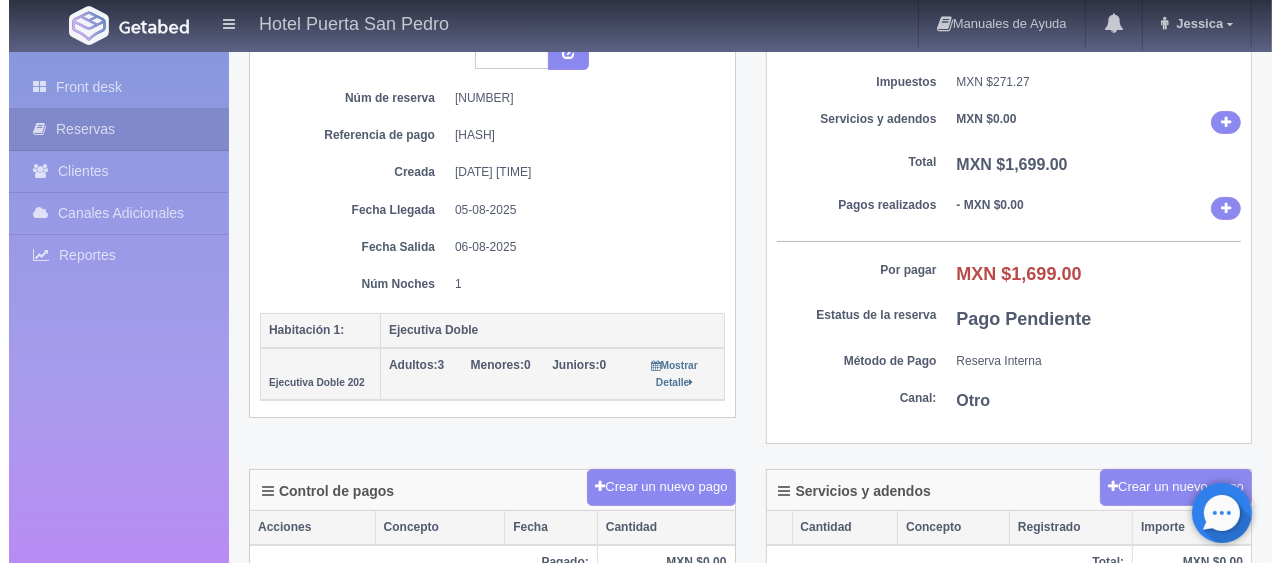 scroll, scrollTop: 300, scrollLeft: 0, axis: vertical 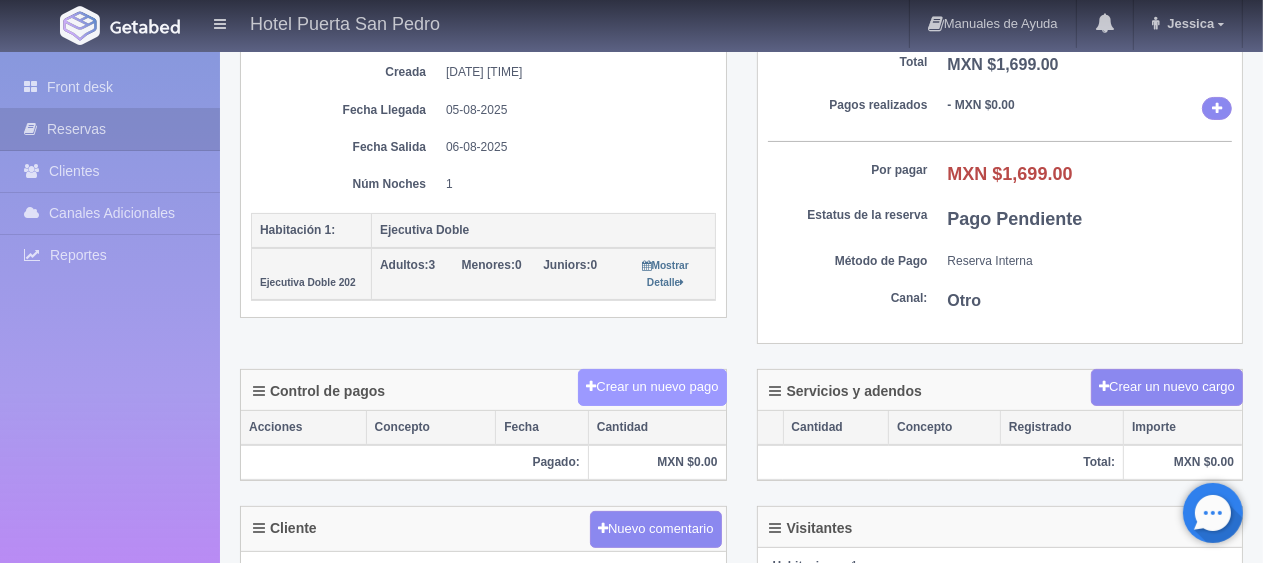 click on "Crear un nuevo pago" at bounding box center [652, 387] 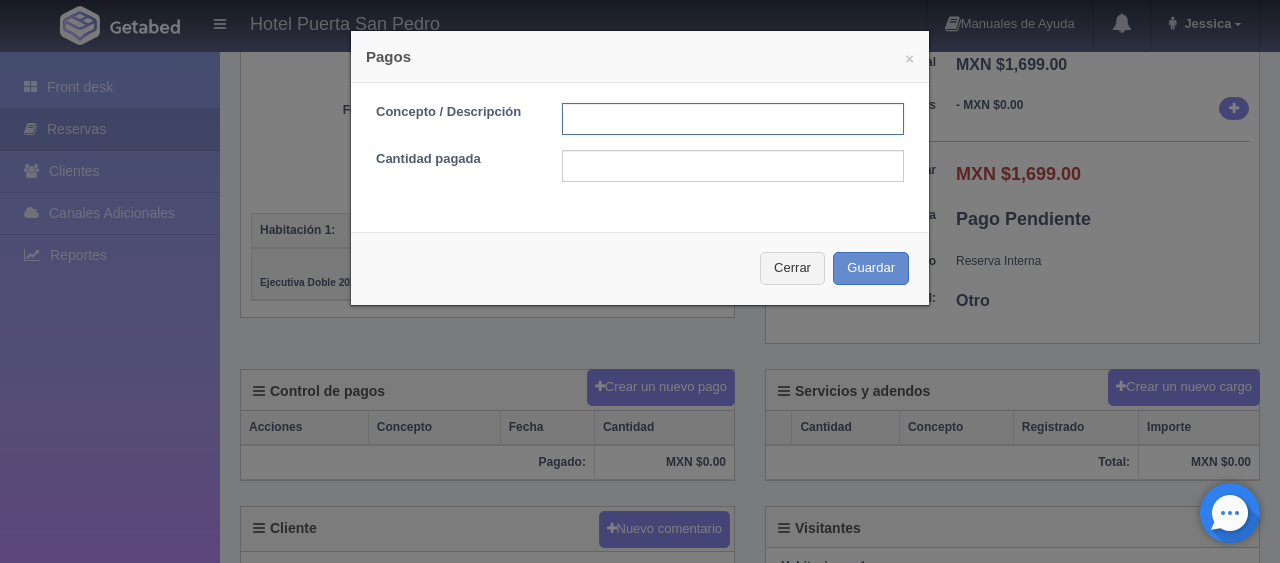 click at bounding box center [733, 119] 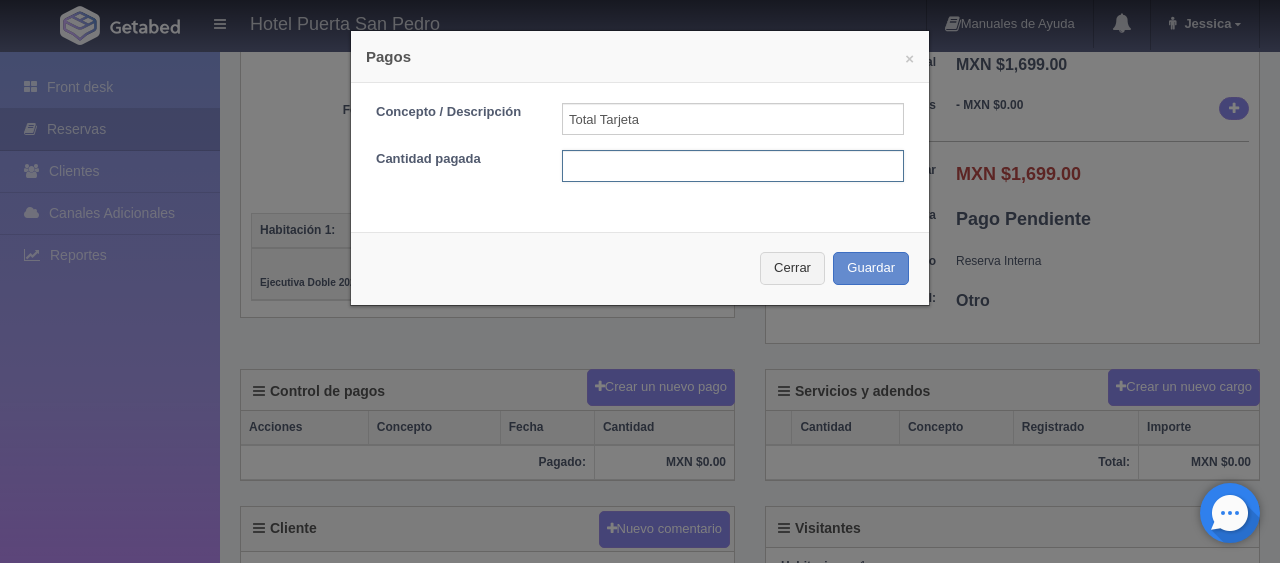 click at bounding box center (733, 166) 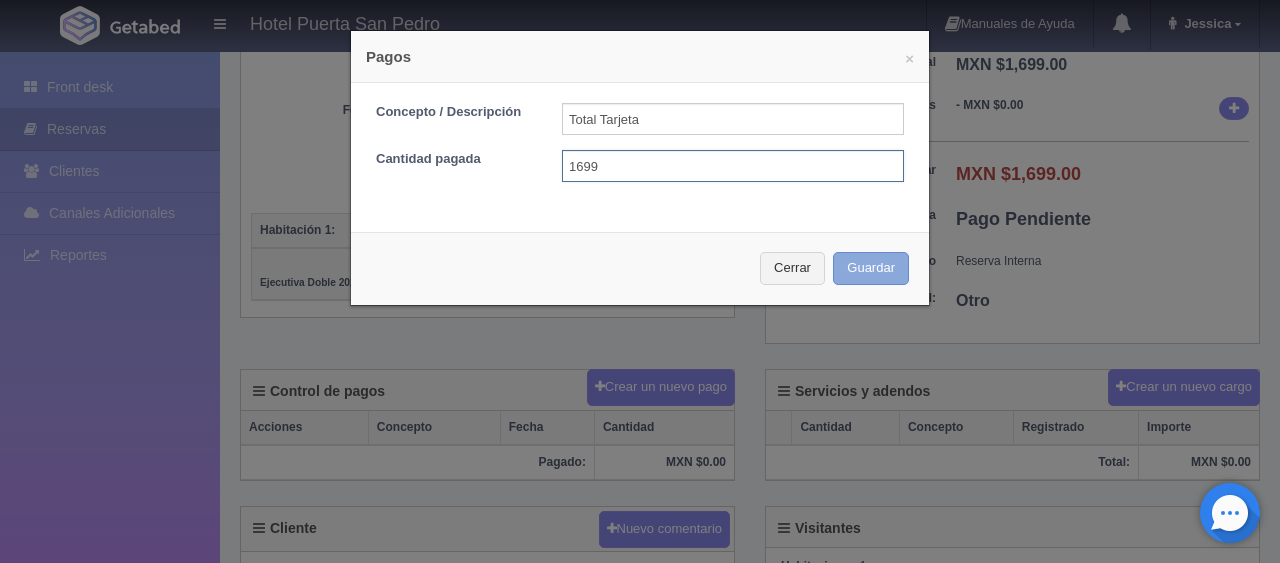 type on "1699" 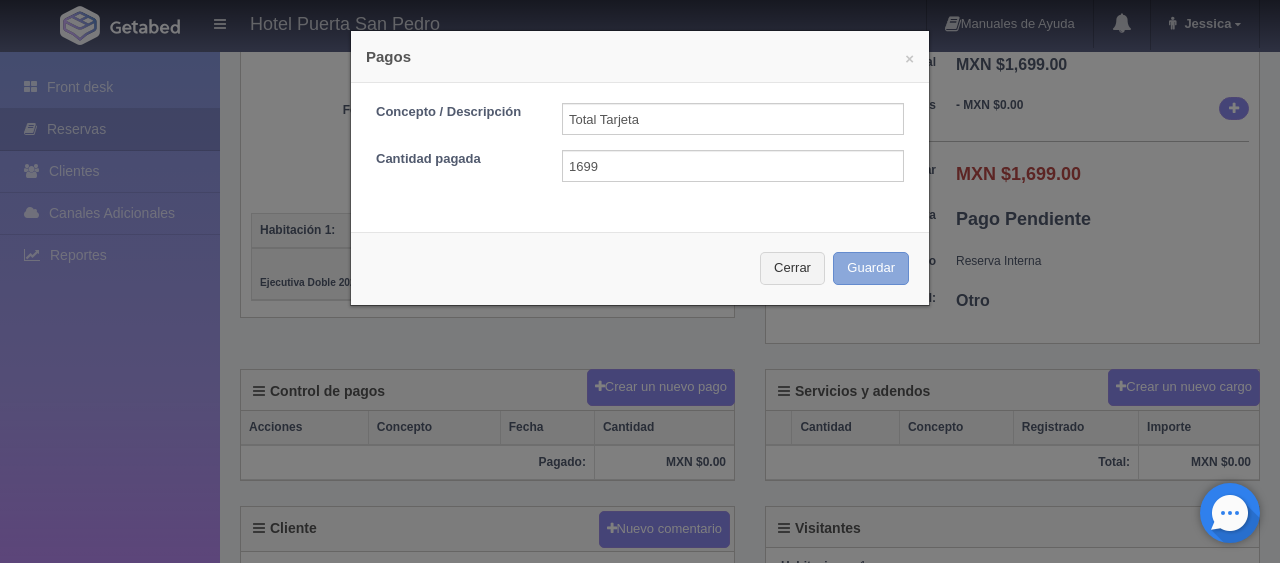 click on "Guardar" at bounding box center (871, 268) 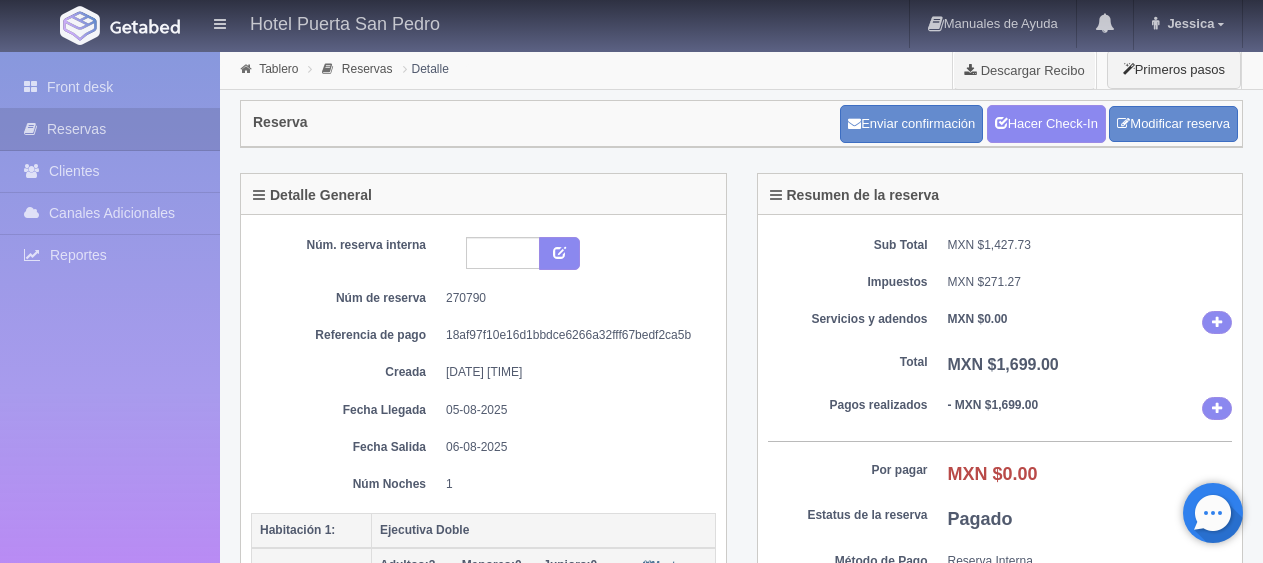scroll, scrollTop: 300, scrollLeft: 0, axis: vertical 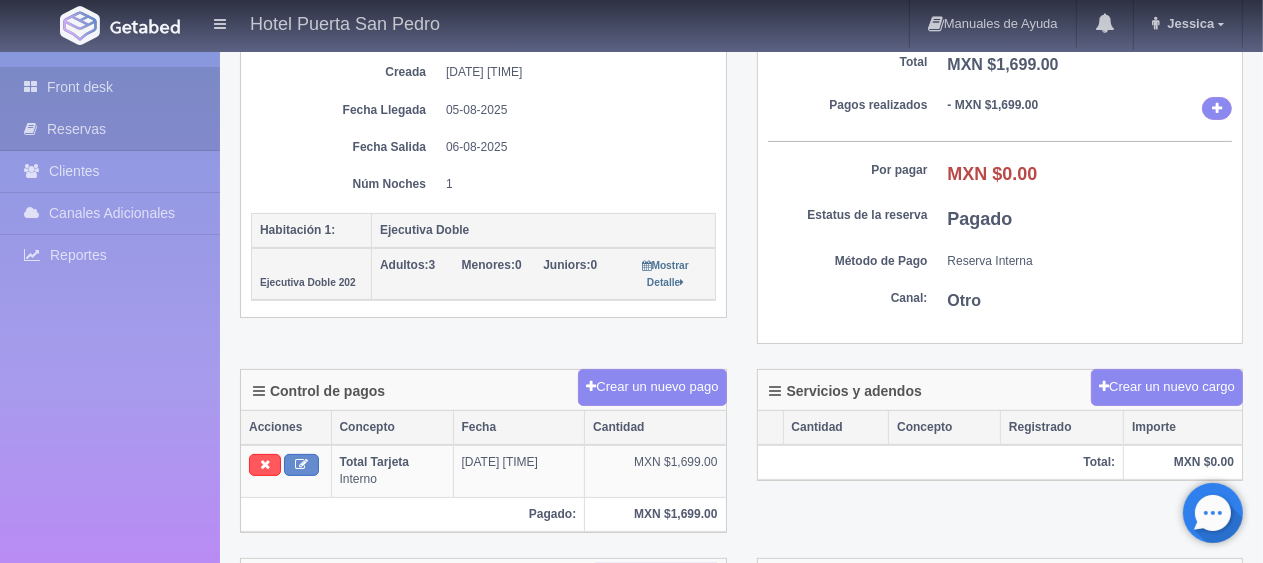 click on "Front desk" at bounding box center (110, 87) 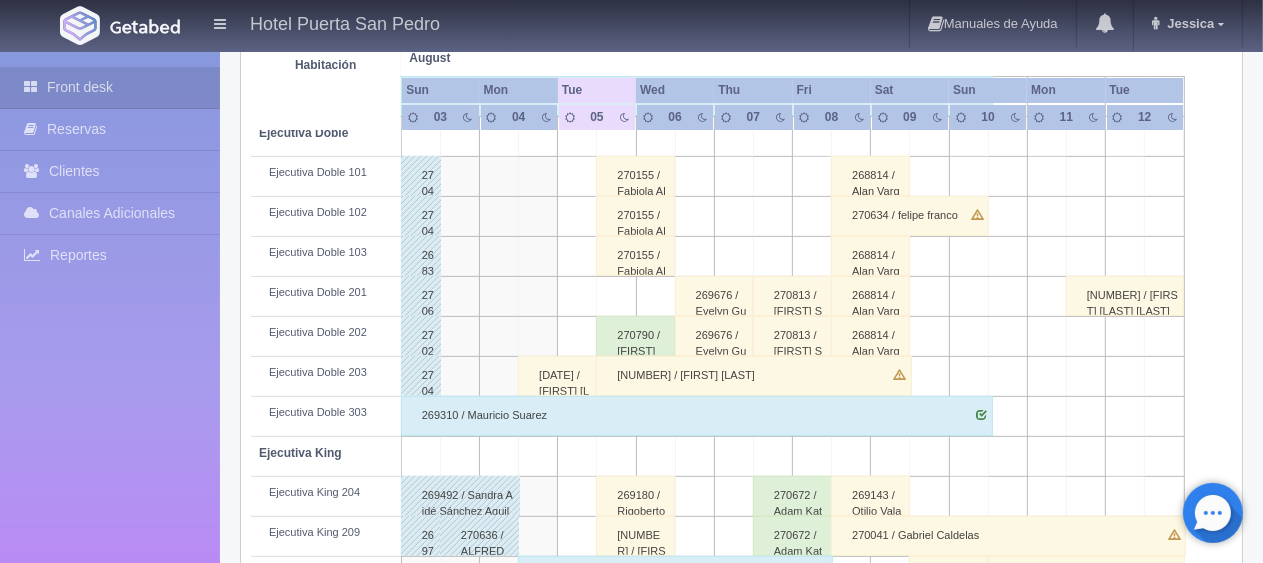 scroll, scrollTop: 466, scrollLeft: 0, axis: vertical 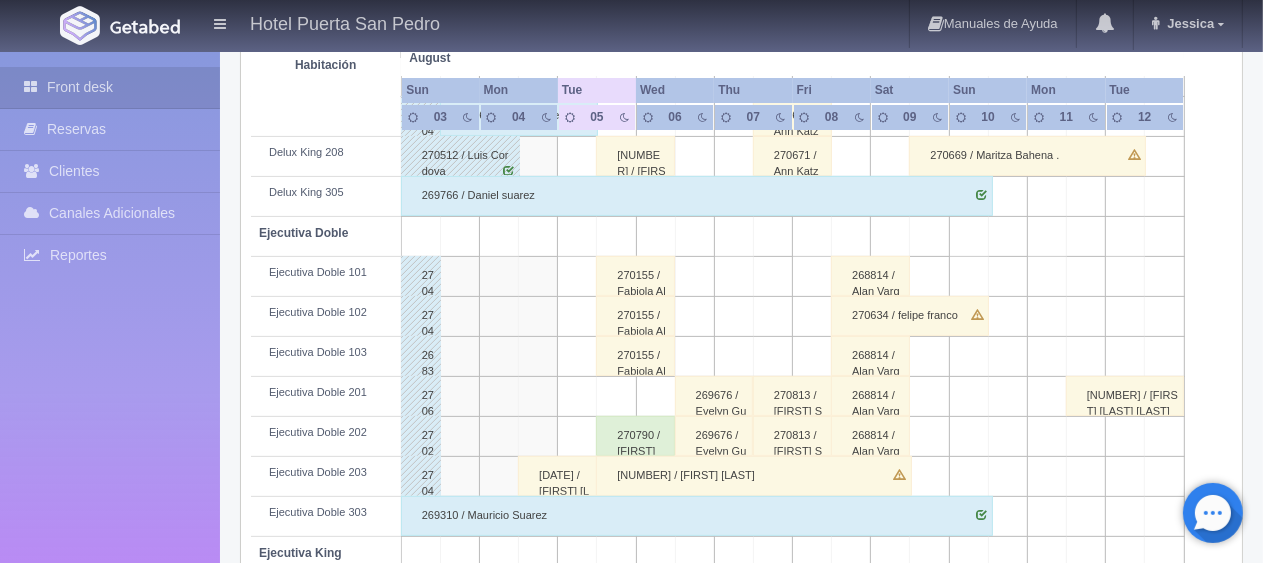 click on "270725 / Belén Ríos" at bounding box center (557, 476) 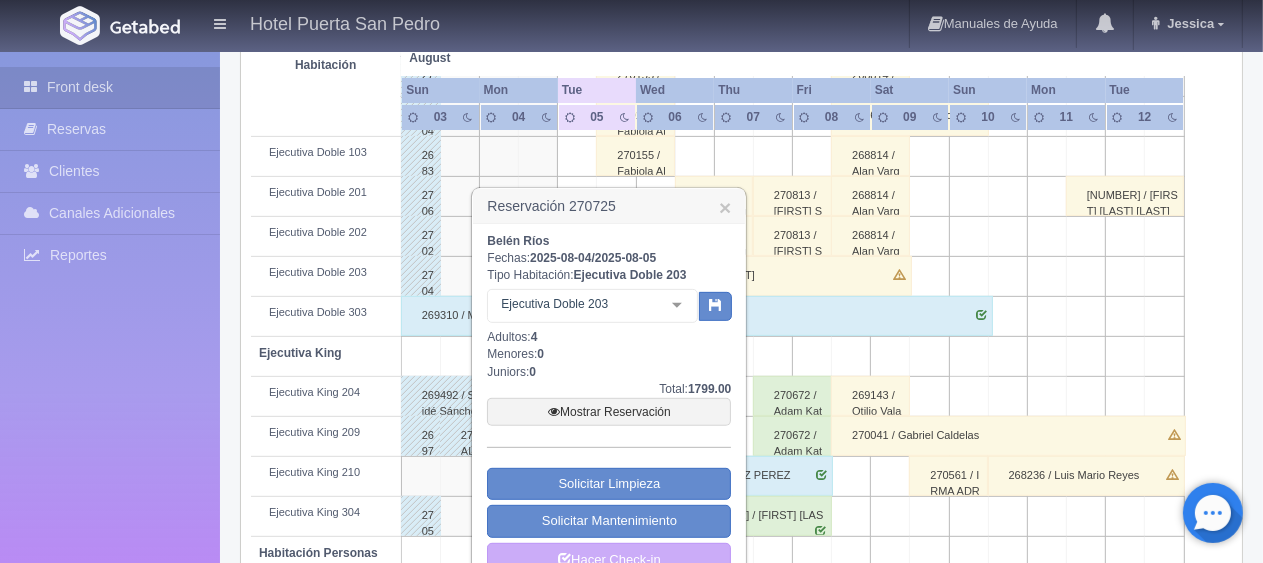 scroll, scrollTop: 766, scrollLeft: 0, axis: vertical 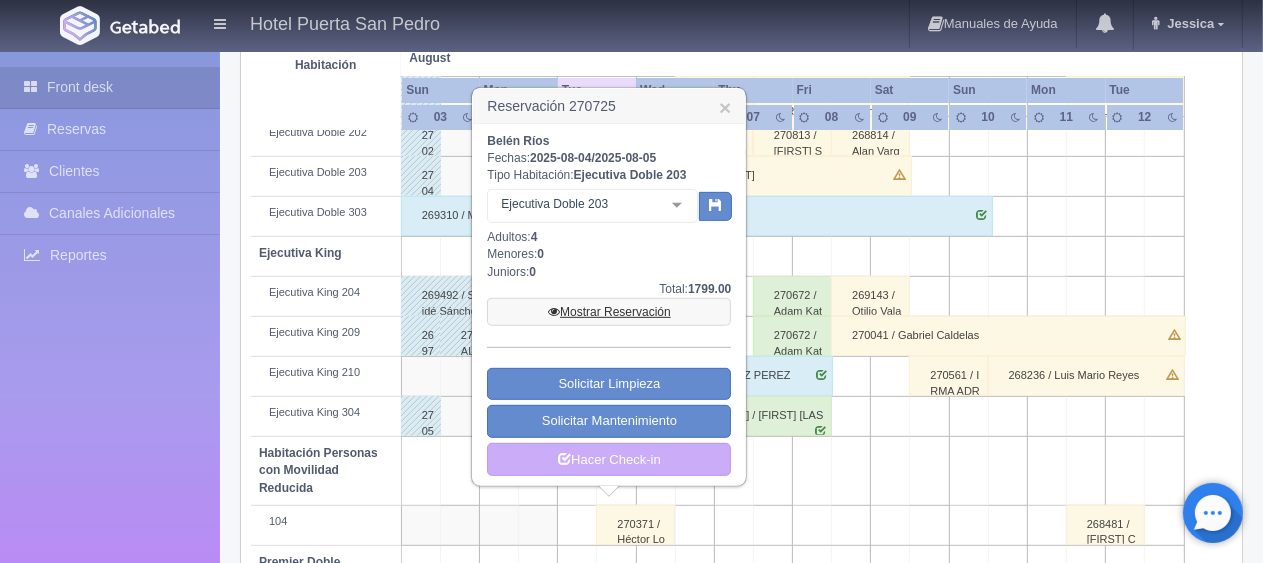 click on "Mostrar Reservación" at bounding box center (609, 312) 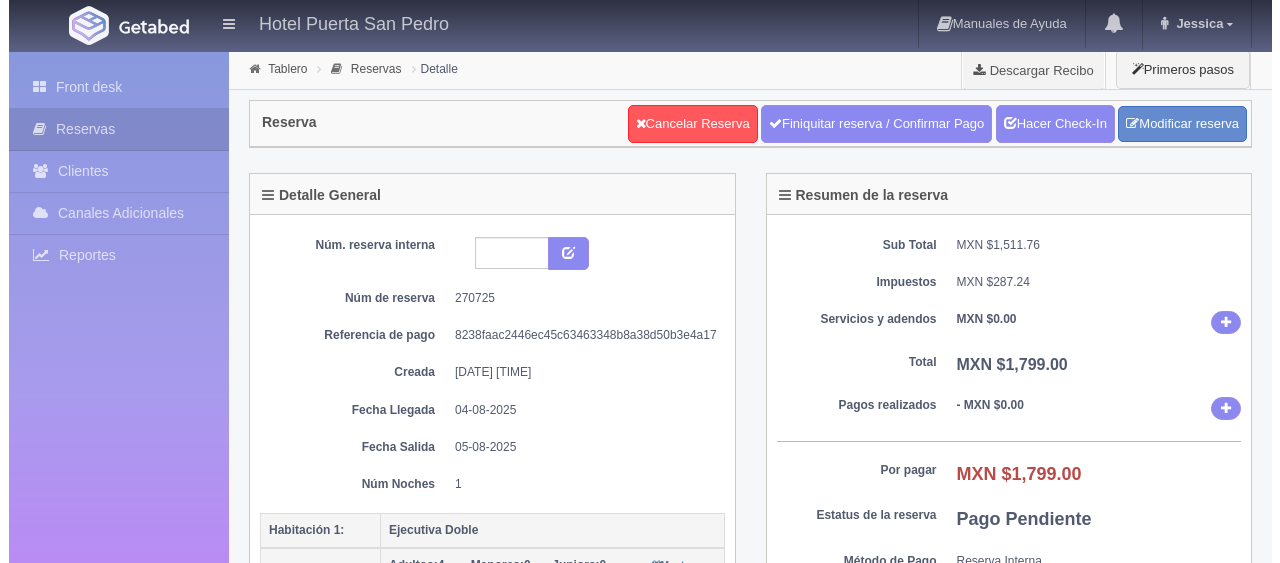 scroll, scrollTop: 0, scrollLeft: 0, axis: both 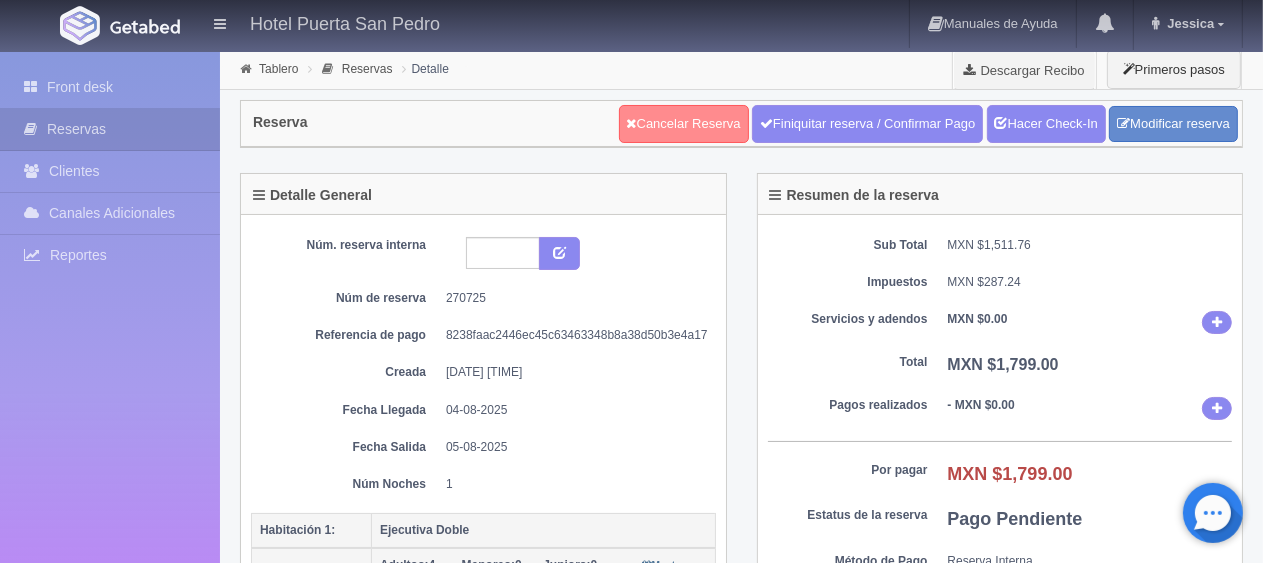 click on "Cancelar Reserva" at bounding box center [684, 124] 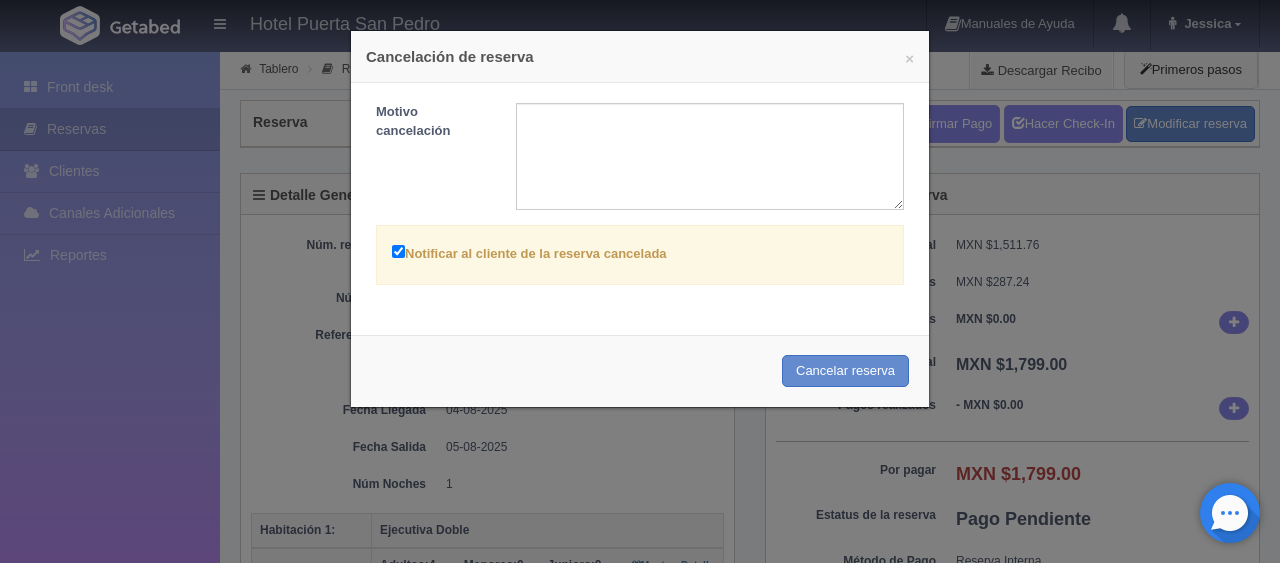 click on "Notificar al cliente de la reserva cancelada" at bounding box center [398, 251] 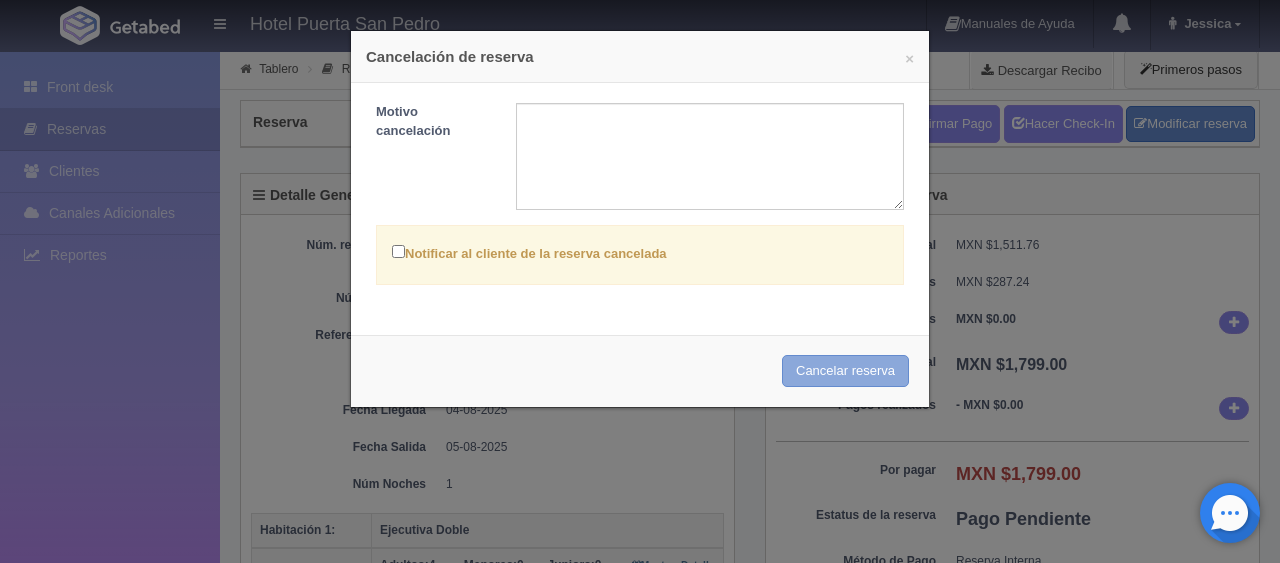 click on "Cancelar reserva" at bounding box center (845, 371) 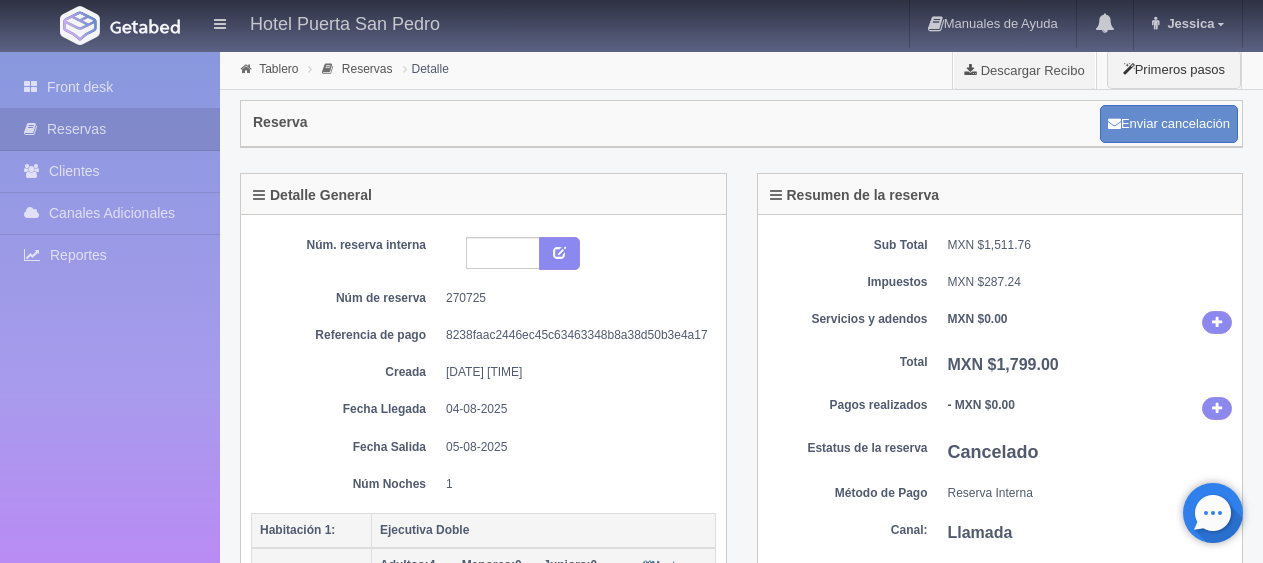 scroll, scrollTop: 0, scrollLeft: 0, axis: both 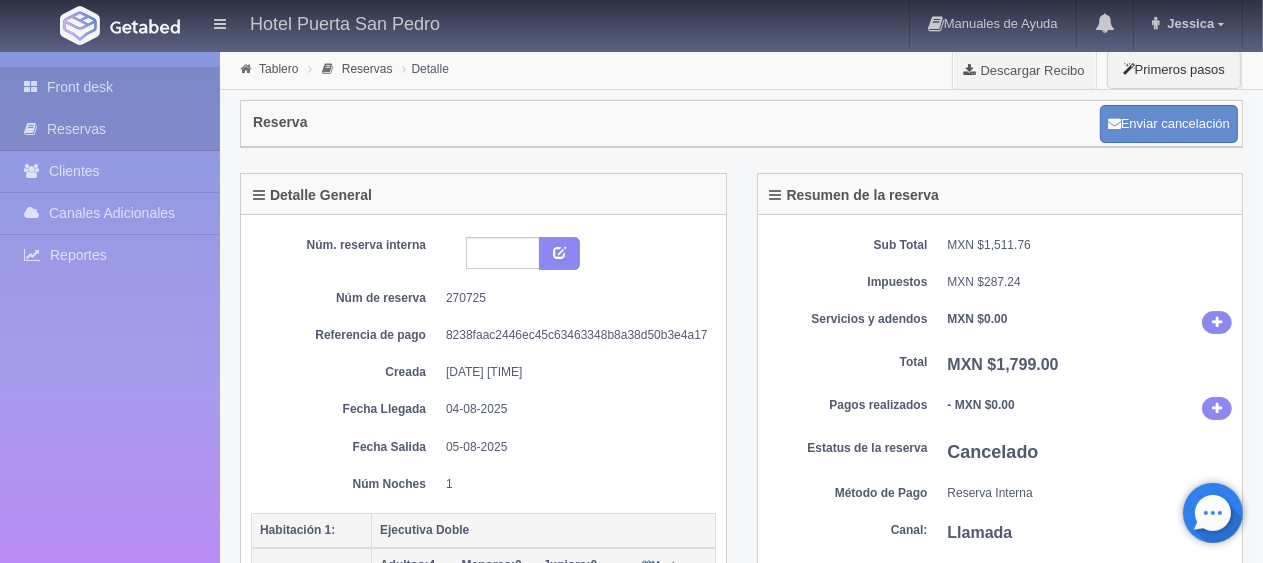 click on "Front desk" at bounding box center (110, 87) 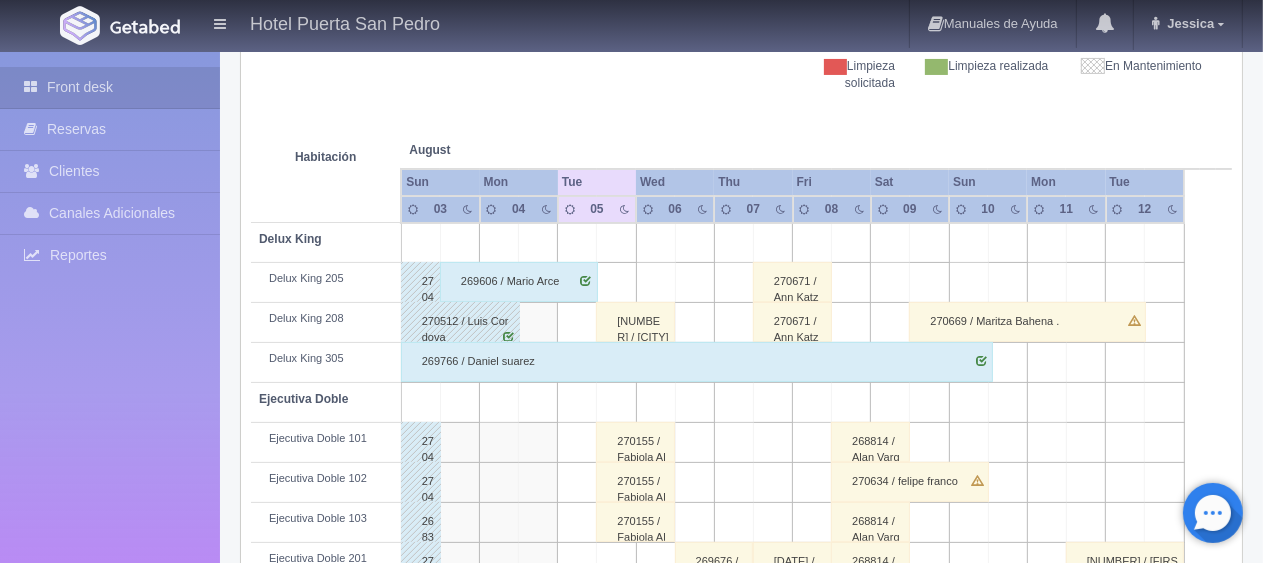 scroll, scrollTop: 400, scrollLeft: 0, axis: vertical 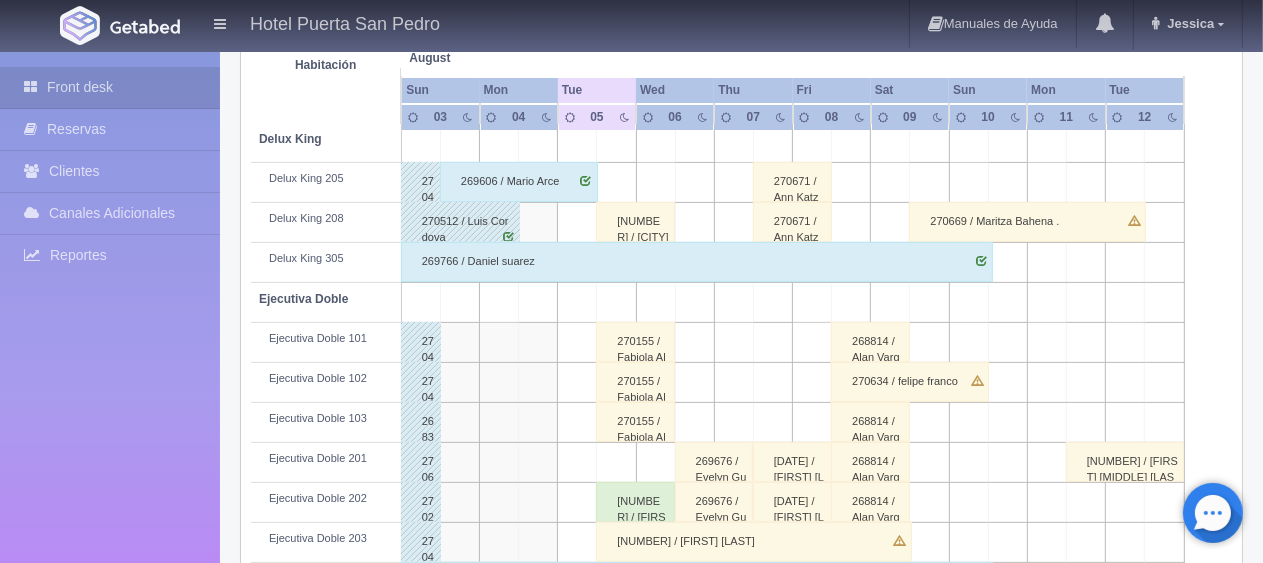 click on "[NUMBER] / [FIRST] [LAST]" at bounding box center [635, 222] 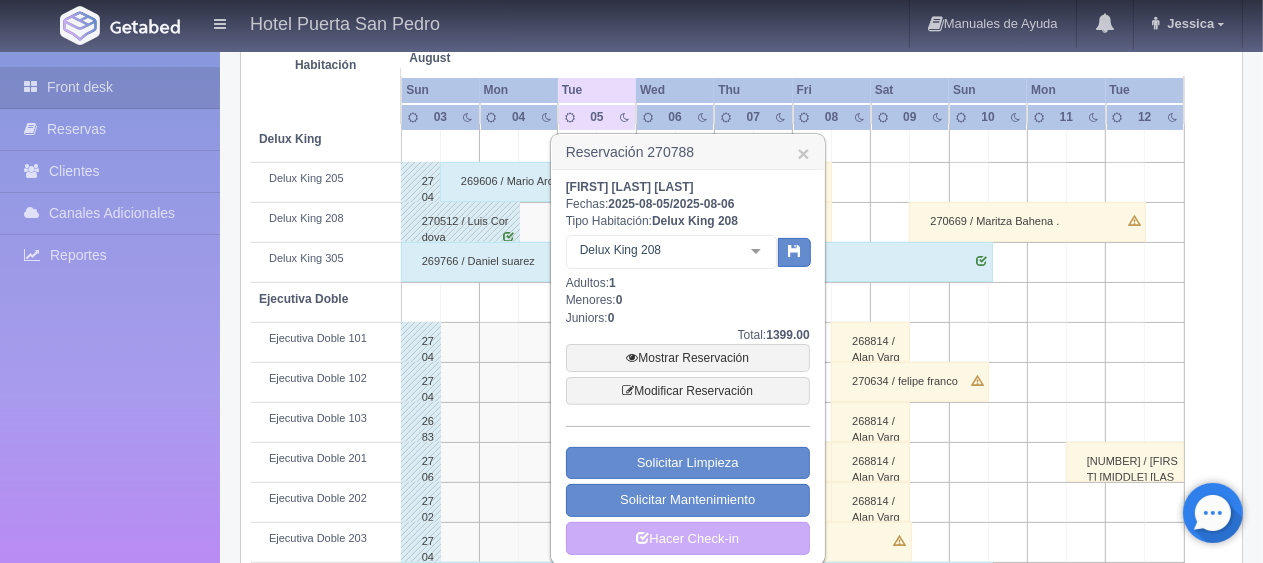 scroll, scrollTop: 500, scrollLeft: 0, axis: vertical 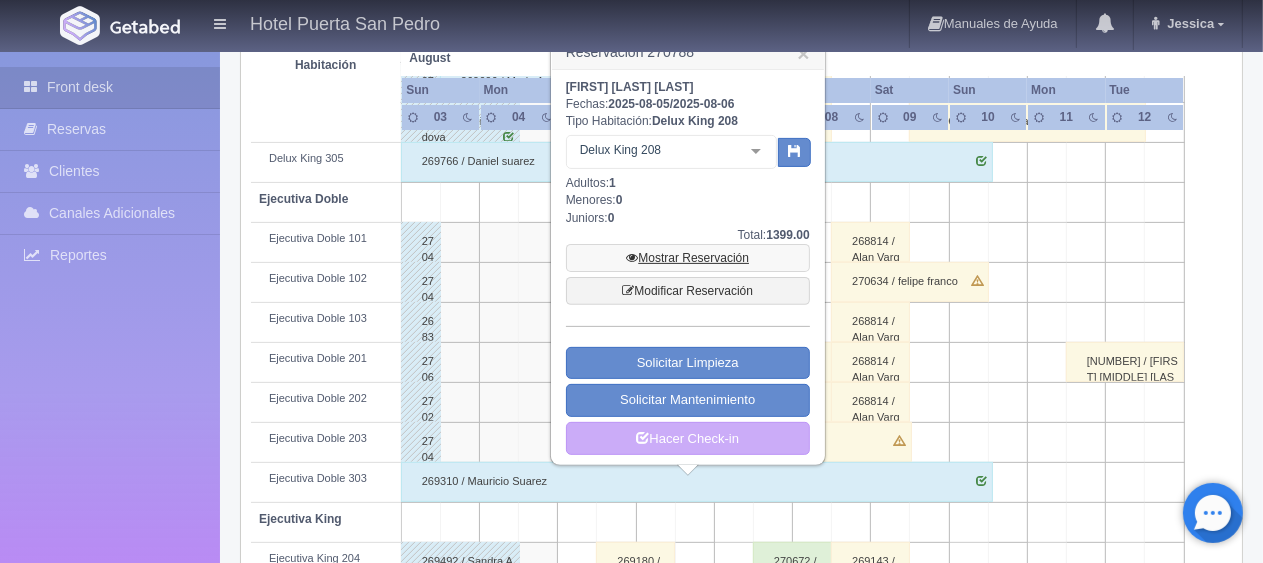 click on "Mostrar Reservación" at bounding box center (688, 258) 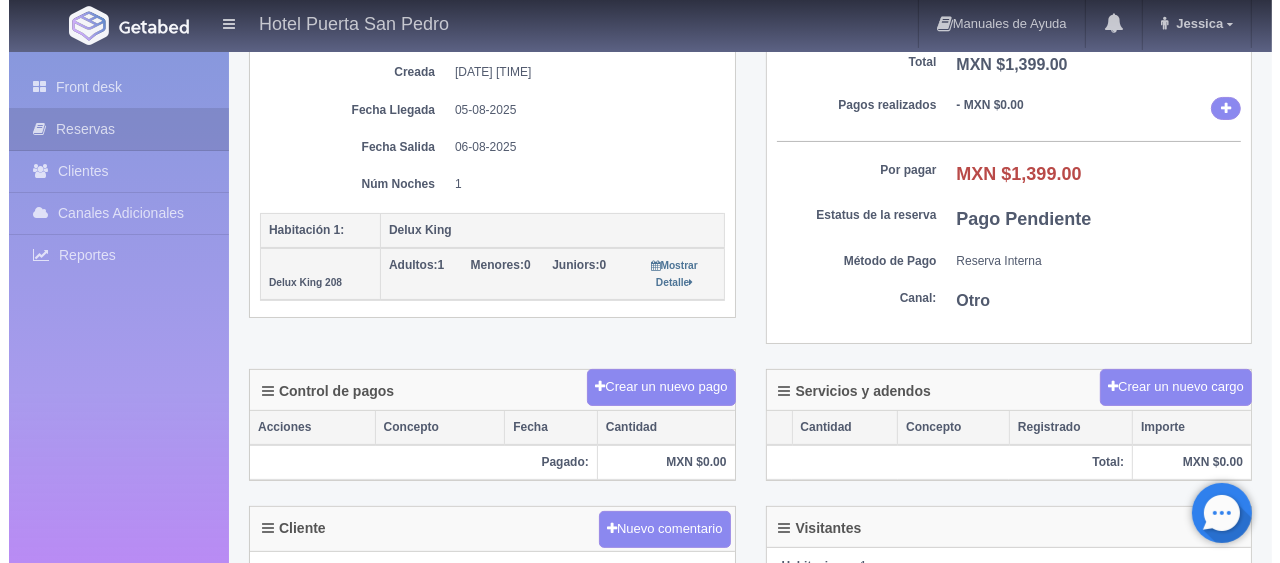 scroll, scrollTop: 400, scrollLeft: 0, axis: vertical 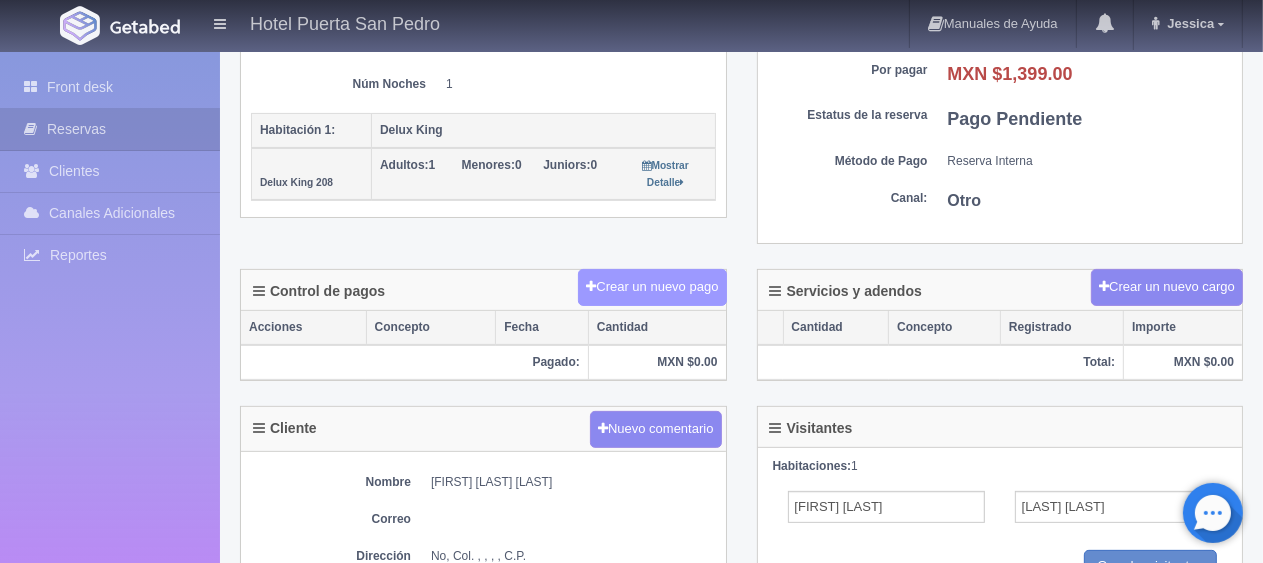 click on "Crear un nuevo pago" at bounding box center [652, 287] 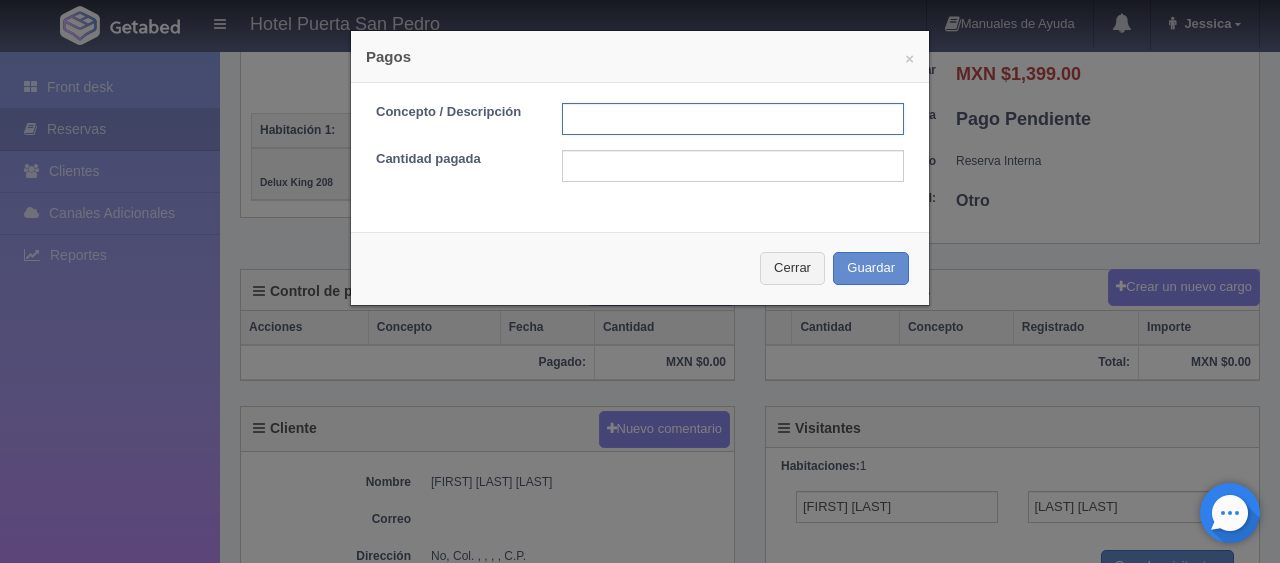 click at bounding box center [733, 119] 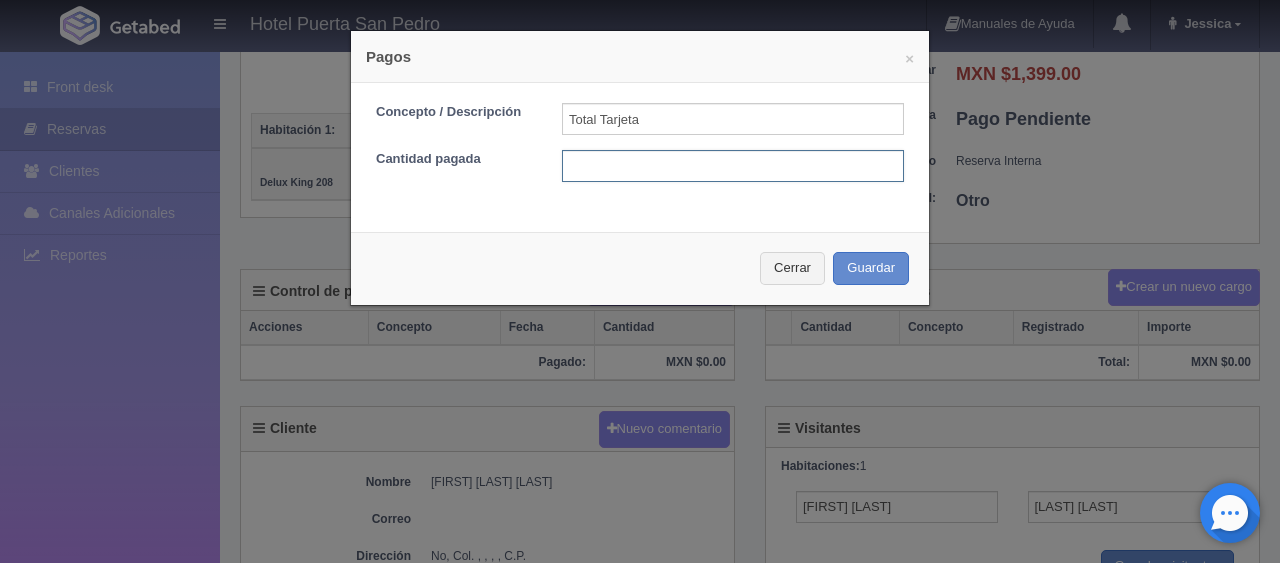 click at bounding box center (733, 166) 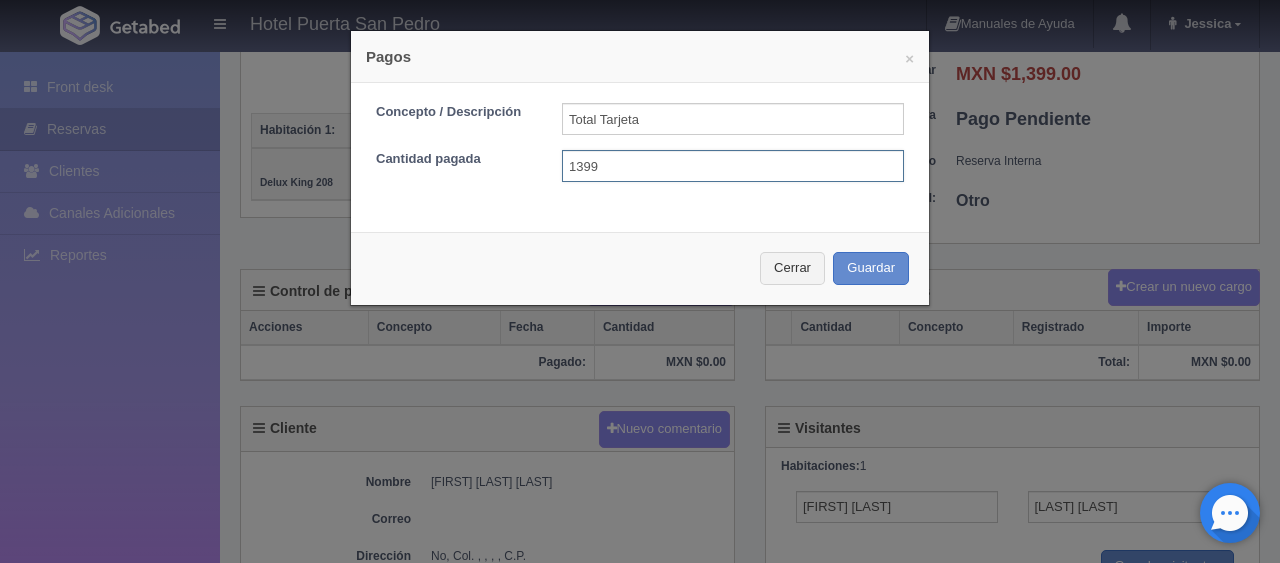 type on "1399.00" 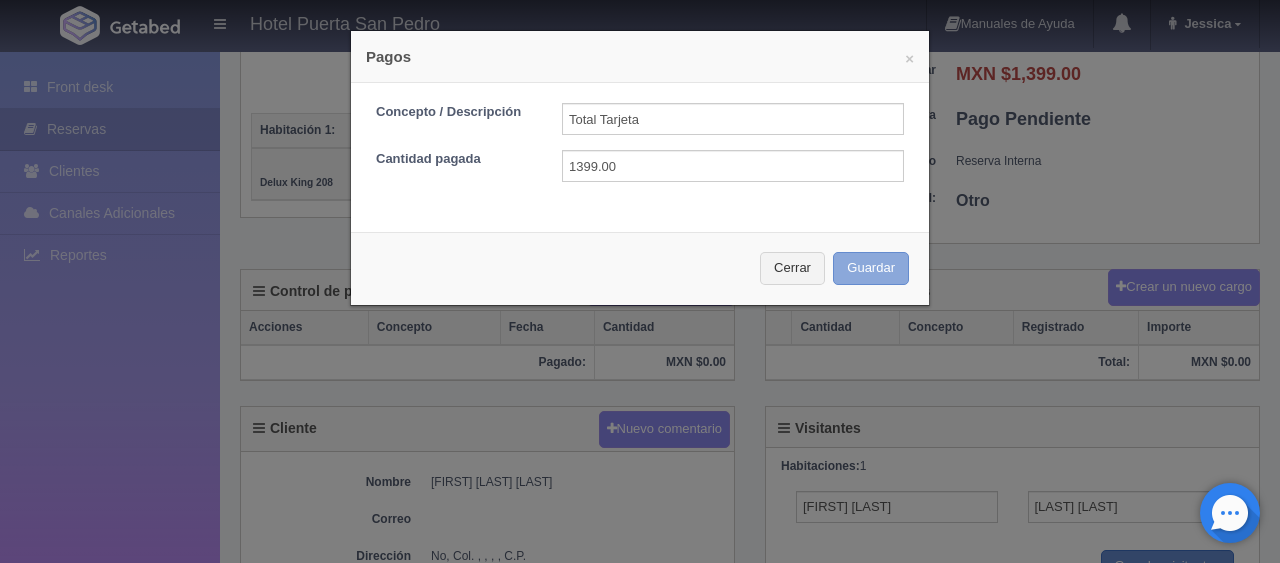 click on "Guardar" at bounding box center (871, 268) 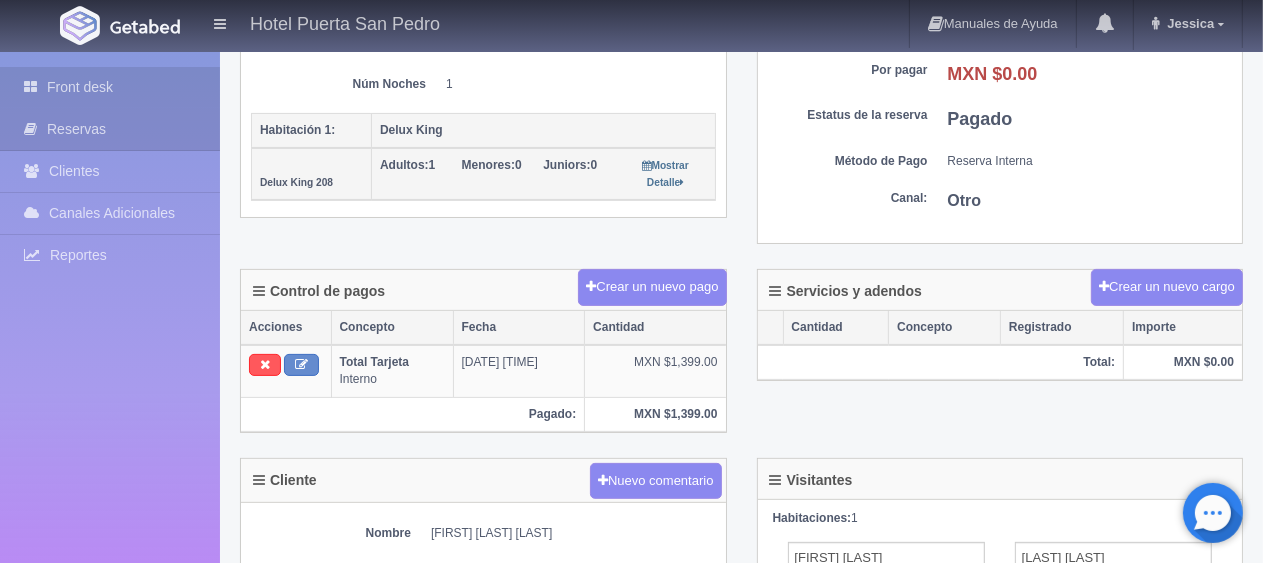 scroll, scrollTop: 400, scrollLeft: 0, axis: vertical 